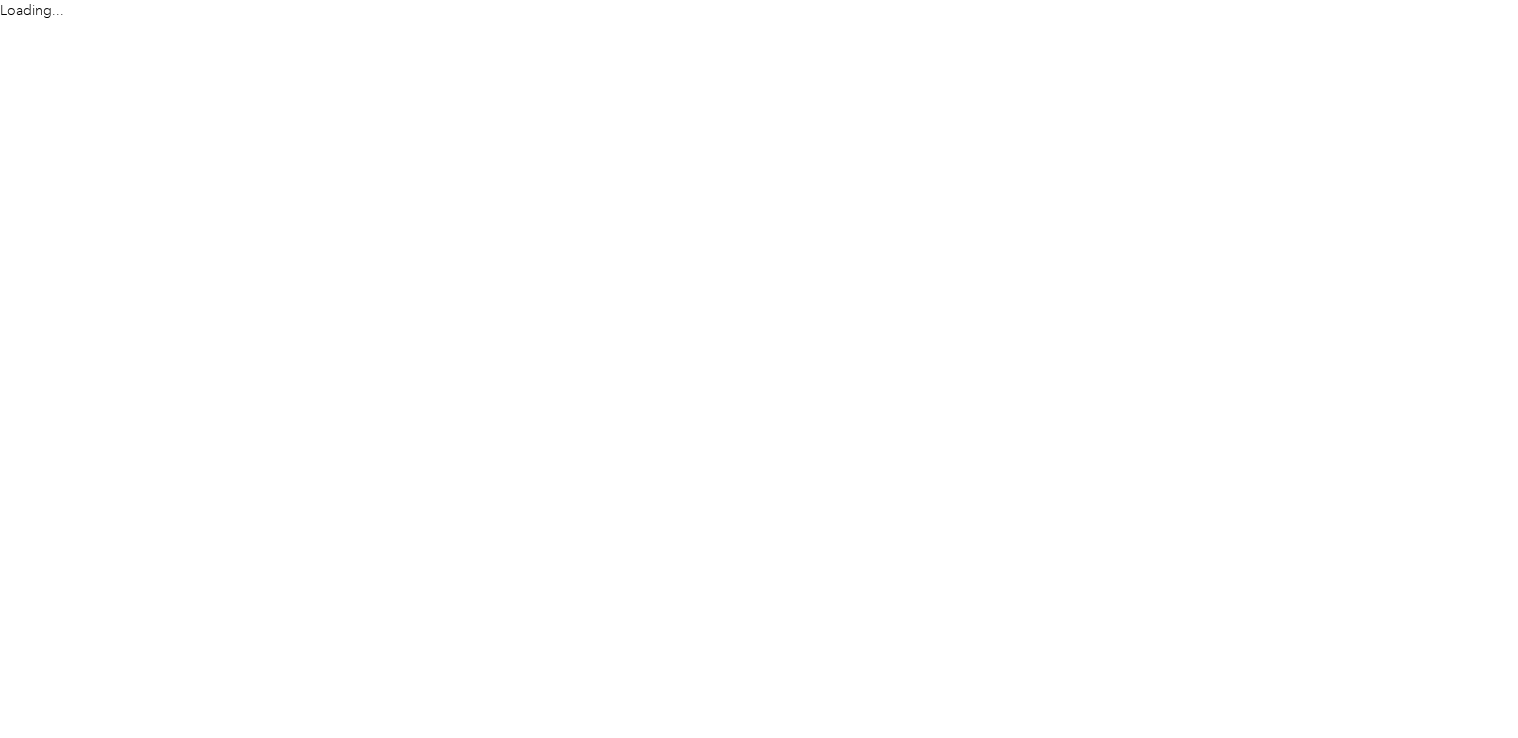 scroll, scrollTop: 0, scrollLeft: 0, axis: both 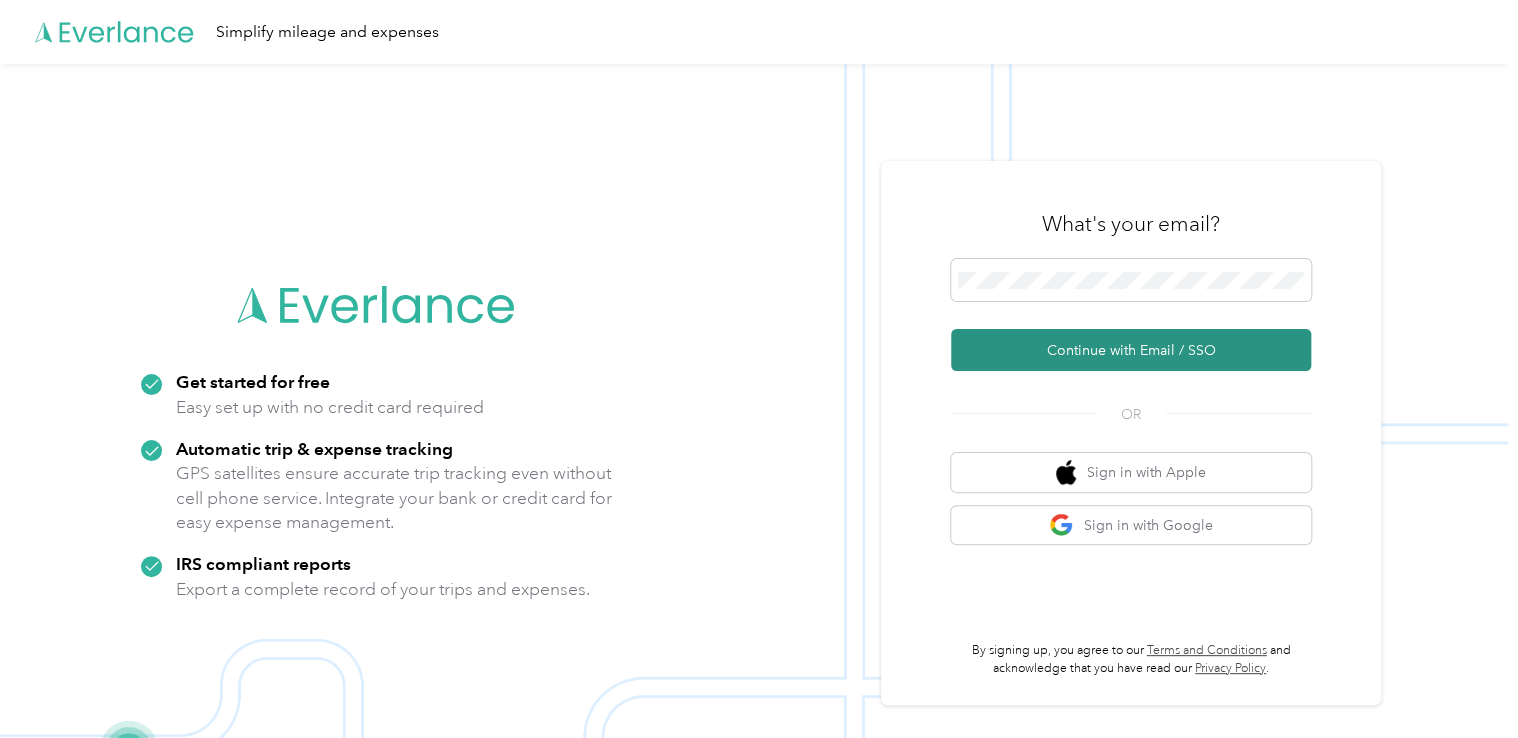 click on "Continue with Email / SSO" at bounding box center [1131, 350] 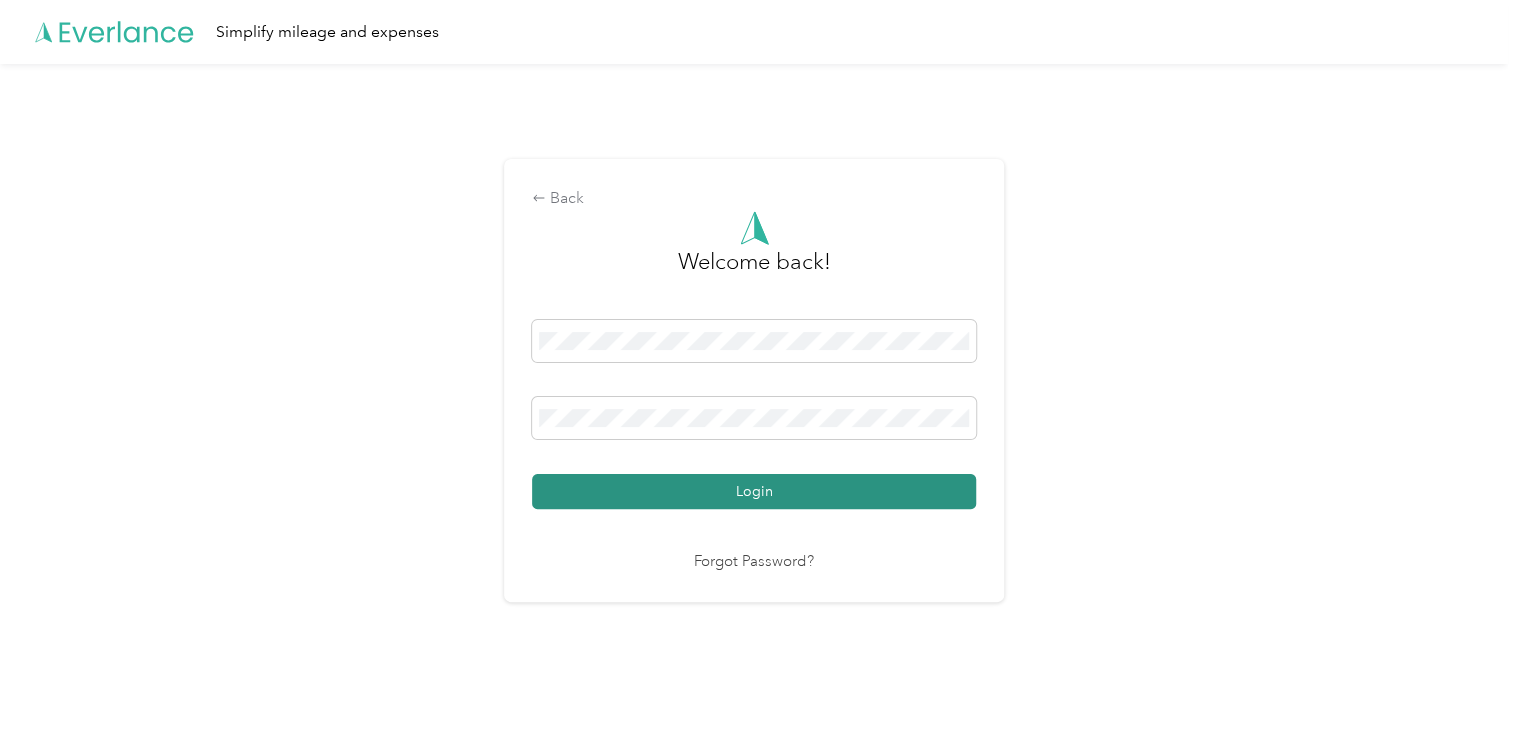 click on "Login" at bounding box center (754, 491) 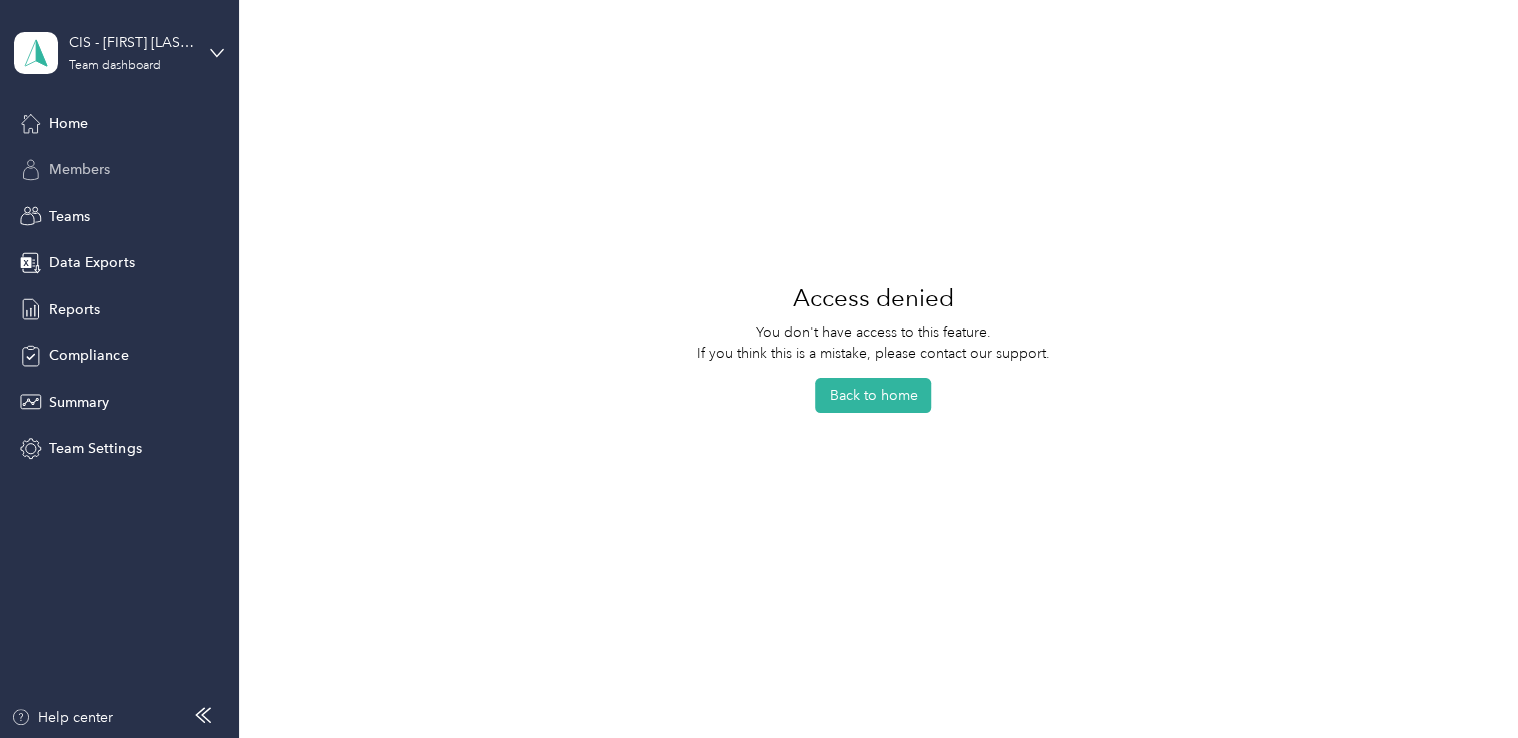 click on "Members" at bounding box center [79, 169] 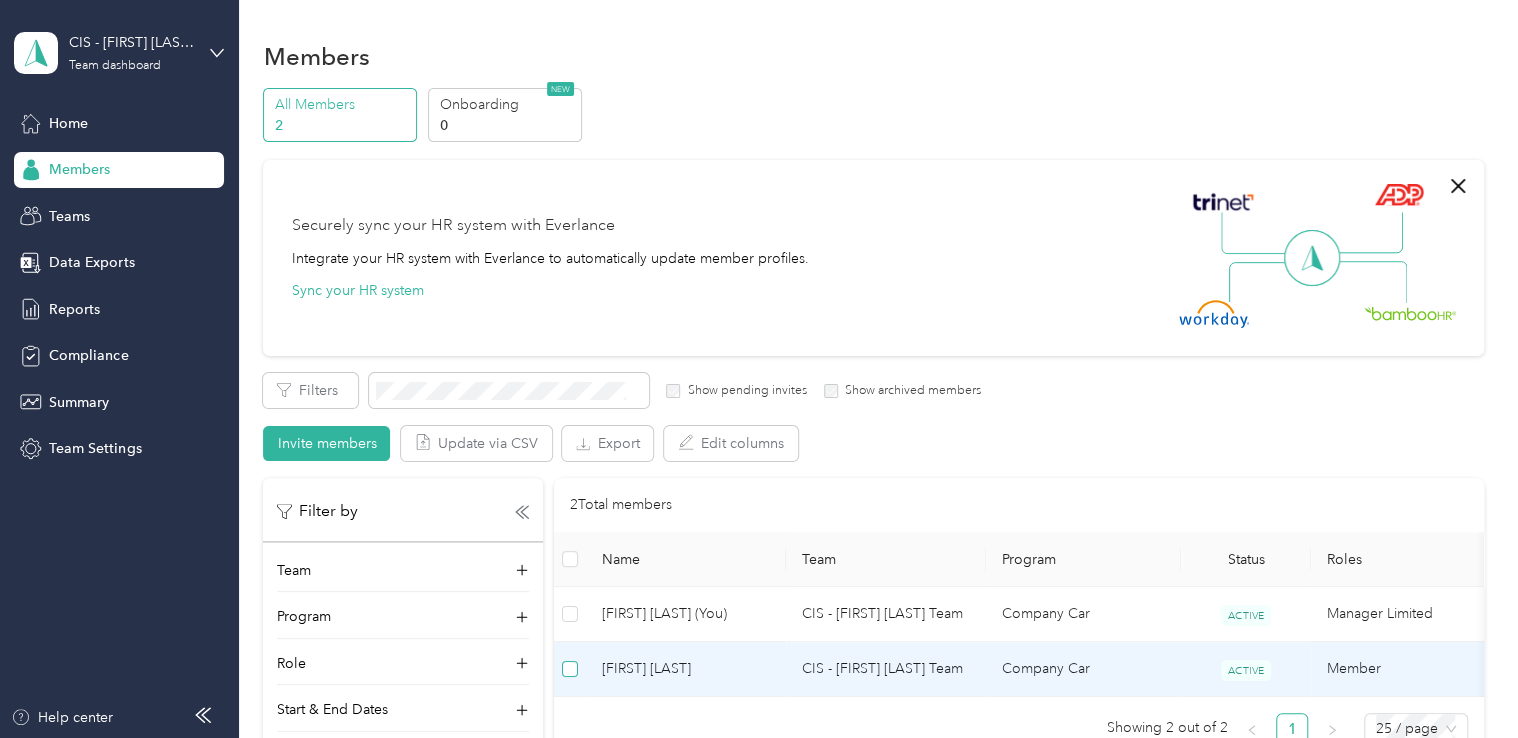click at bounding box center (570, 669) 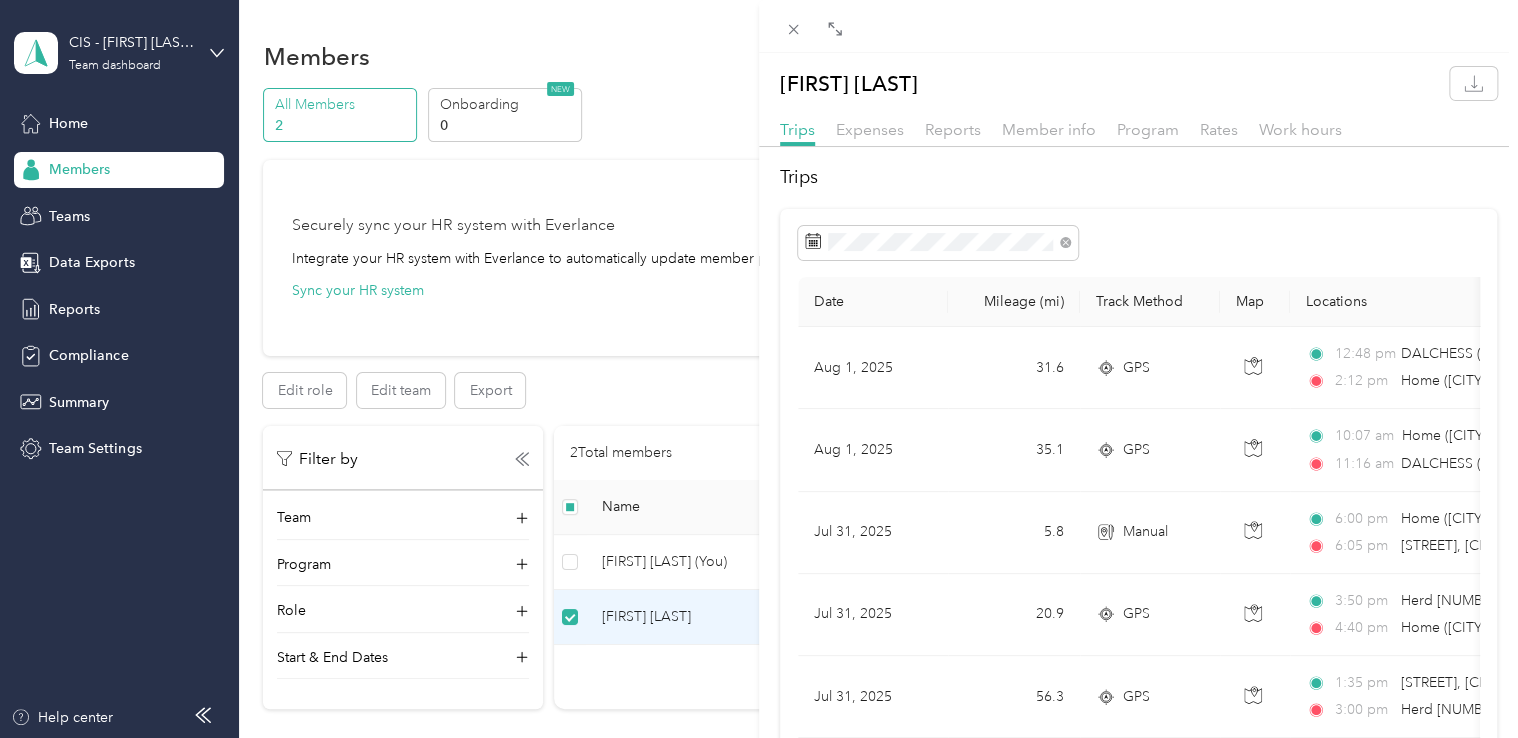 click on "[FIRST] [LAST] Trips Expenses Reports Member info Program Rates Work hours Trips Date Mileage (mi) Track Method Map Locations Mileage value Purpose               [DATE] [NUMBER] GPS [TIME] DALCHESS ([FARM_NAME], [TOWN], [CITY], [COUNTY]) [TIME] Home ([CITY], [COUNTRY]) [CURRENCY] Holstein Group [DATE] [NUMBER] GPS [TIME] Home ([CITY], [COUNTRY]) [TIME] DALCHESS ([FARM_NAME], [TOWN], [CITY], [COUNTY]) [CURRENCY] Holstein Group [DATE] [NUMBER] Manual [TIME] Home ([CITY], [COUNTRY]) [TIME] [STREET], [CITY], [COUNTRY], [COUNTRY] [CURRENCY] Holstein Group [DATE] [NUMBER] GPS [TIME] Herd [NUMBER] ([POSTAL_CODE], [CITY], [COUNTRY]) [TIME] Home ([CITY], [COUNTRY]) [CURRENCY] Holstein Group [DATE] [NUMBER] GPS [TIME] [STREET], [CITY] [POSTAL_CODE], [COUNTRY]  [TIME] Herd [NUMBER] ([POSTAL_CODE], [CITY], [COUNTRY]) [CURRENCY] Holstein Group [DATE] [NUMBER] GPS [TIME] [FARM_NAME], [FARM_NAME], [TOWN], [CITY], [COUNTRY], [COUNTRY], [POSTAL_CODE] [TIME]" at bounding box center (759, 369) 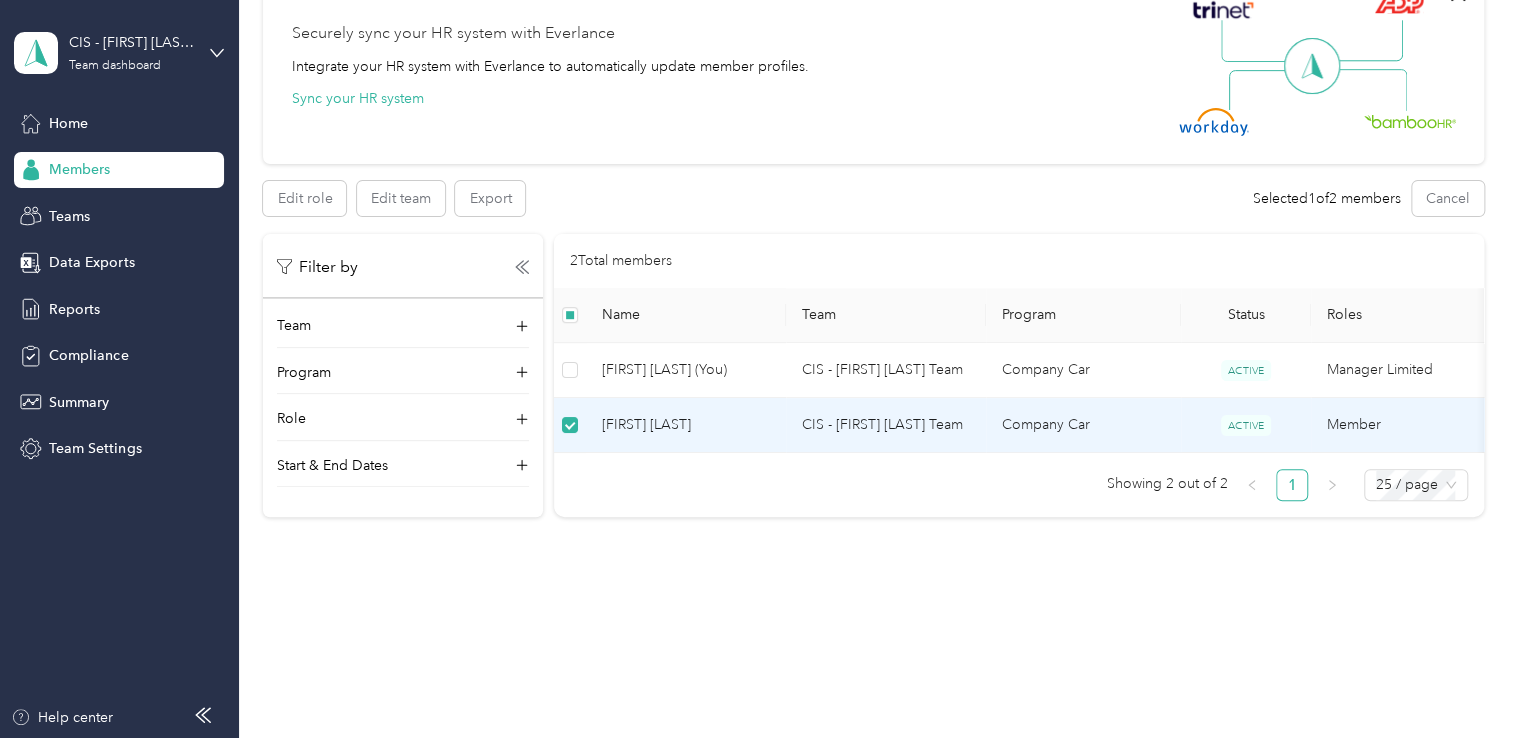 scroll, scrollTop: 208, scrollLeft: 0, axis: vertical 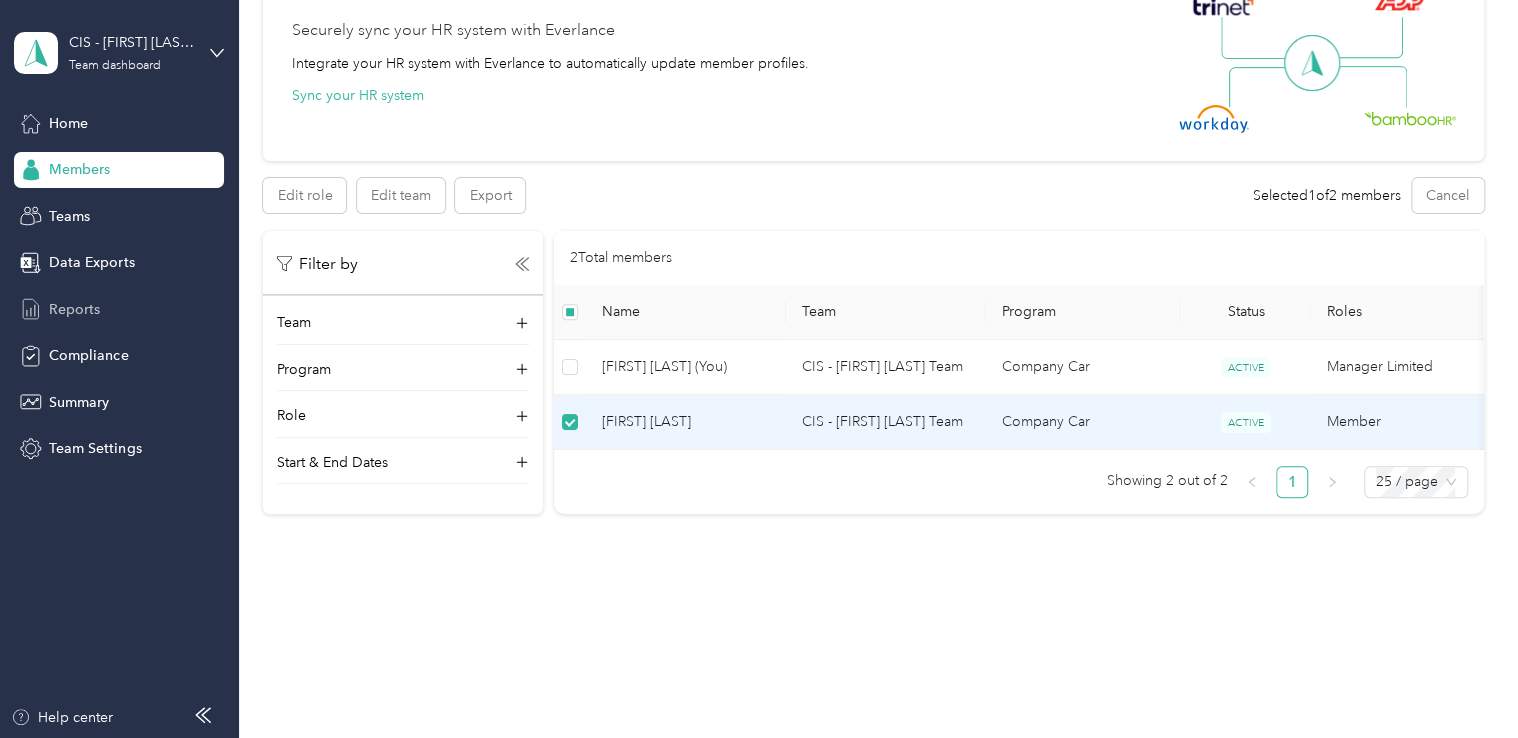 click on "Reports" at bounding box center (119, 309) 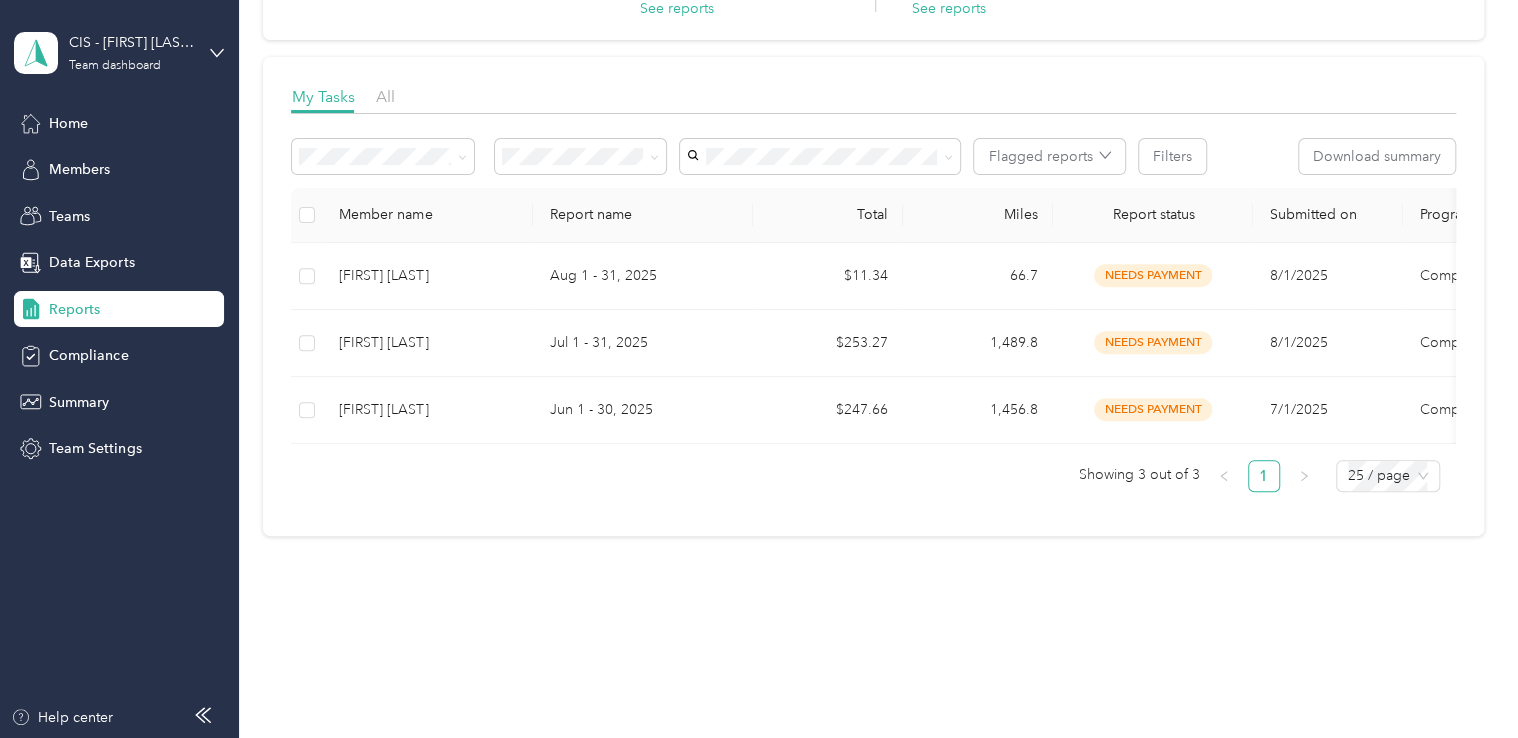 scroll, scrollTop: 251, scrollLeft: 0, axis: vertical 